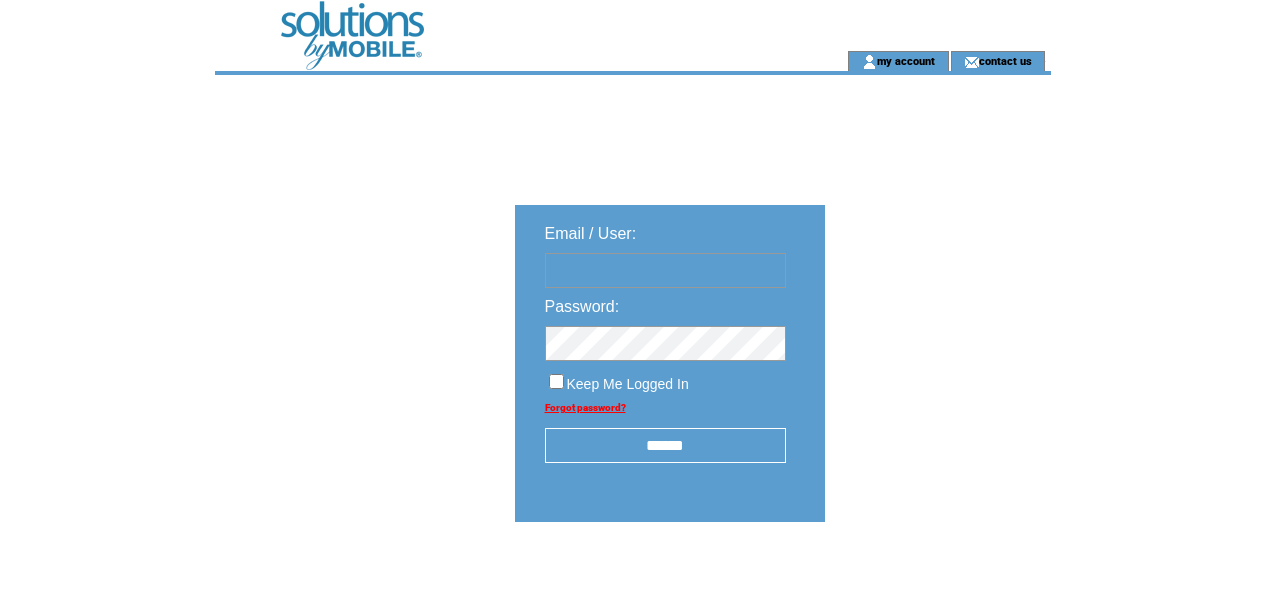 scroll, scrollTop: 0, scrollLeft: 0, axis: both 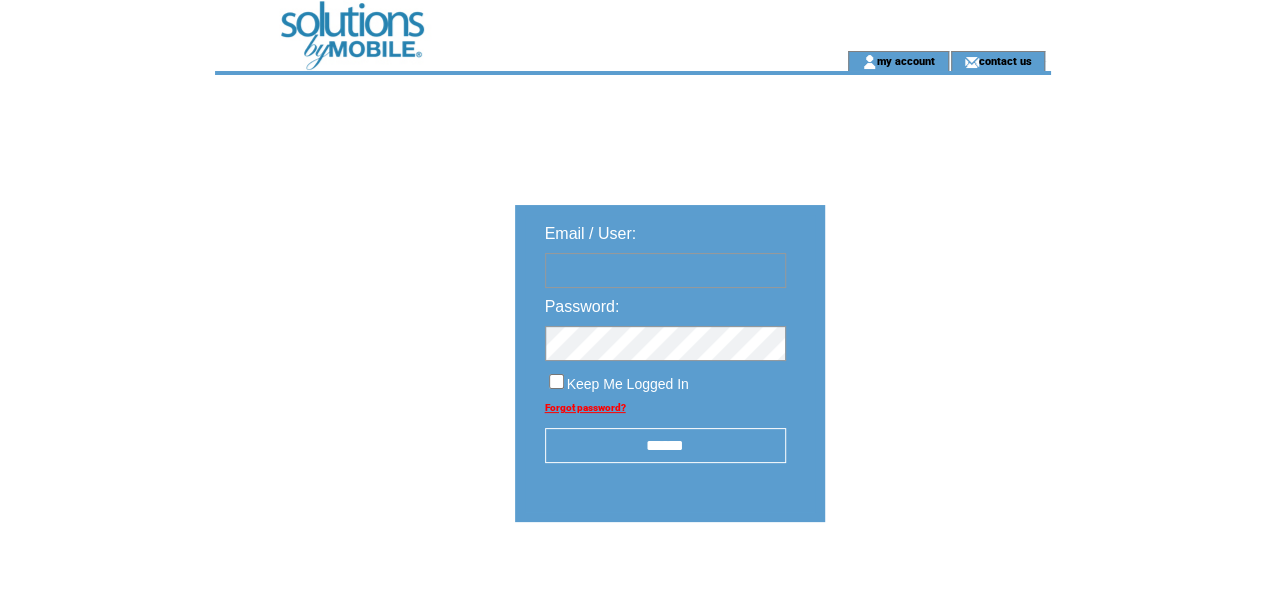 click at bounding box center [665, 270] 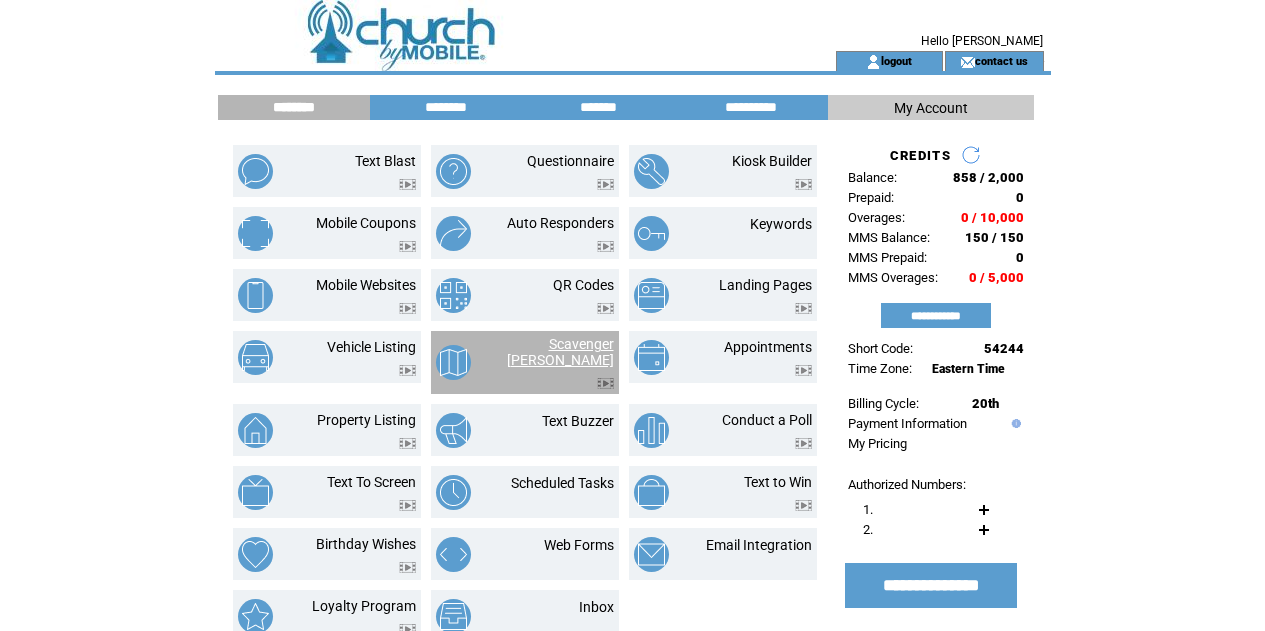 scroll, scrollTop: 0, scrollLeft: 0, axis: both 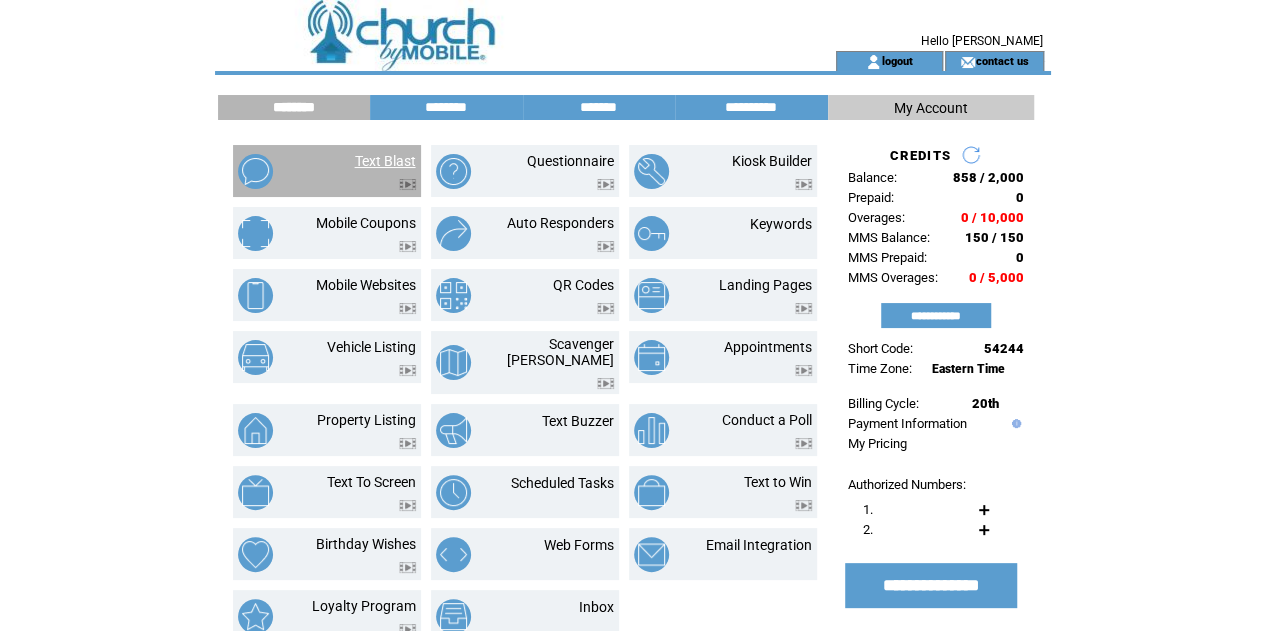 click on "Text Blast" at bounding box center [385, 161] 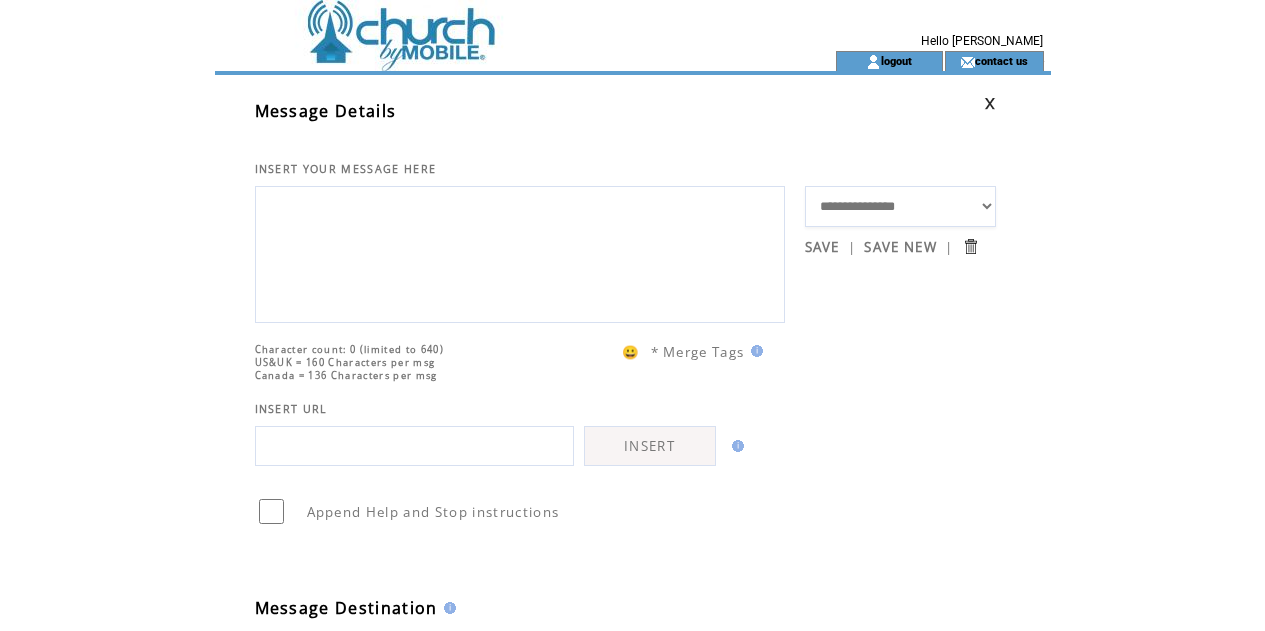 scroll, scrollTop: 0, scrollLeft: 0, axis: both 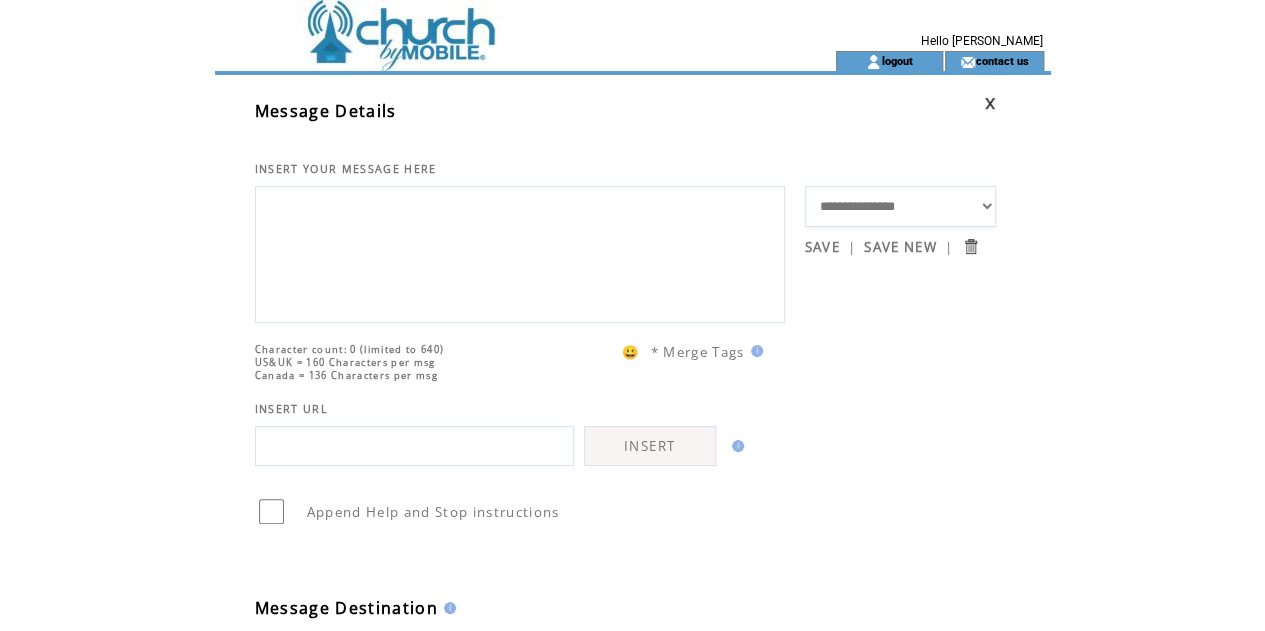click at bounding box center [520, 252] 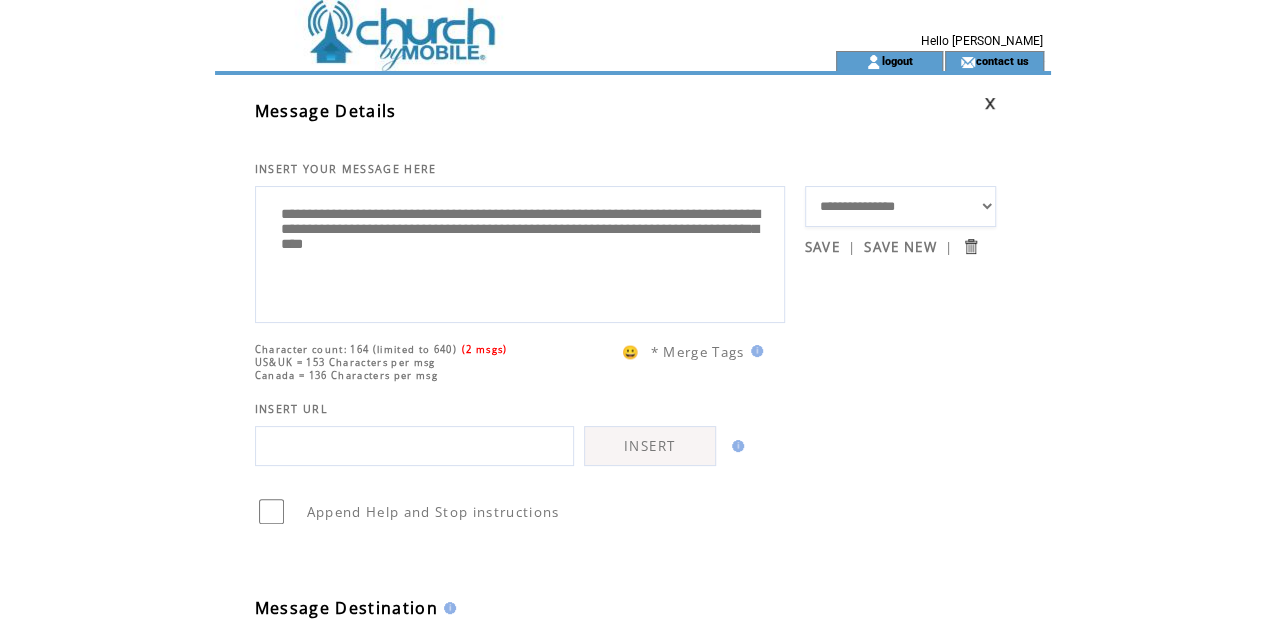 drag, startPoint x: 390, startPoint y: 220, endPoint x: 164, endPoint y: 205, distance: 226.49724 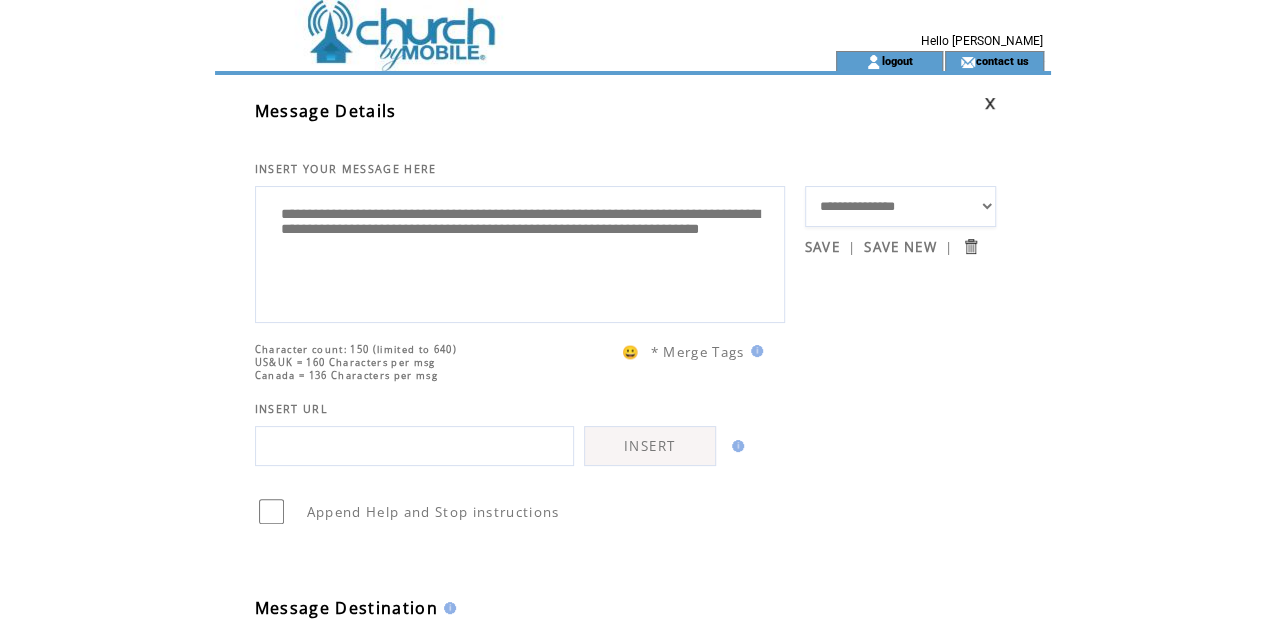 click on "**********" at bounding box center (520, 252) 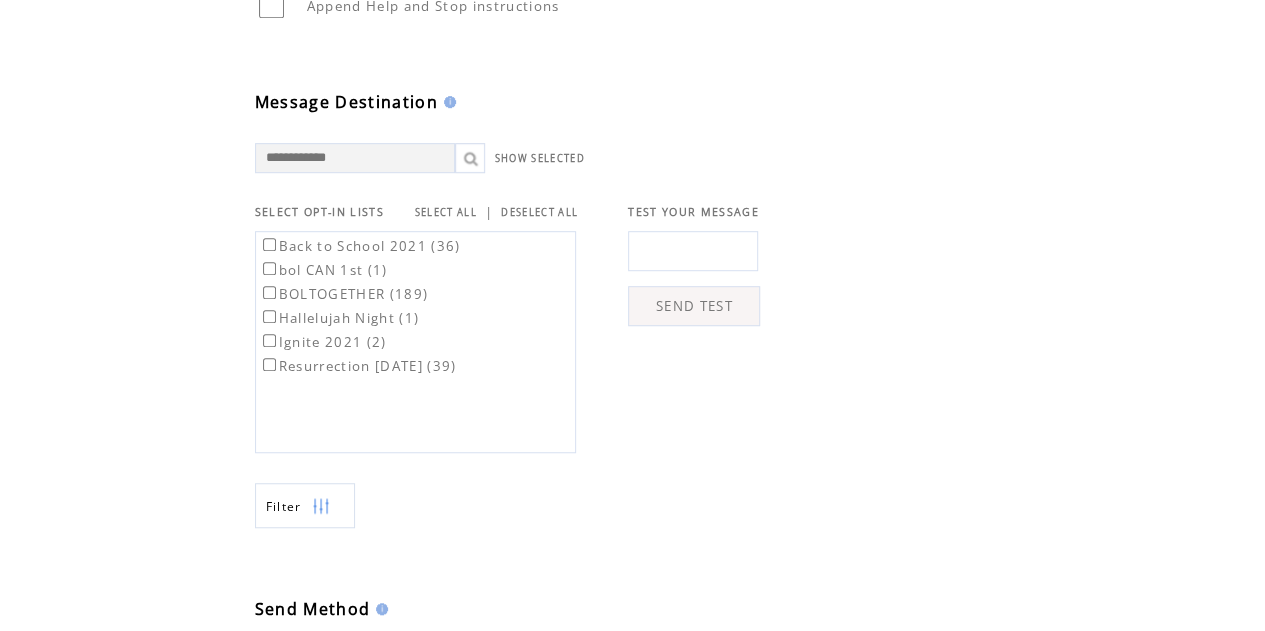 scroll, scrollTop: 510, scrollLeft: 0, axis: vertical 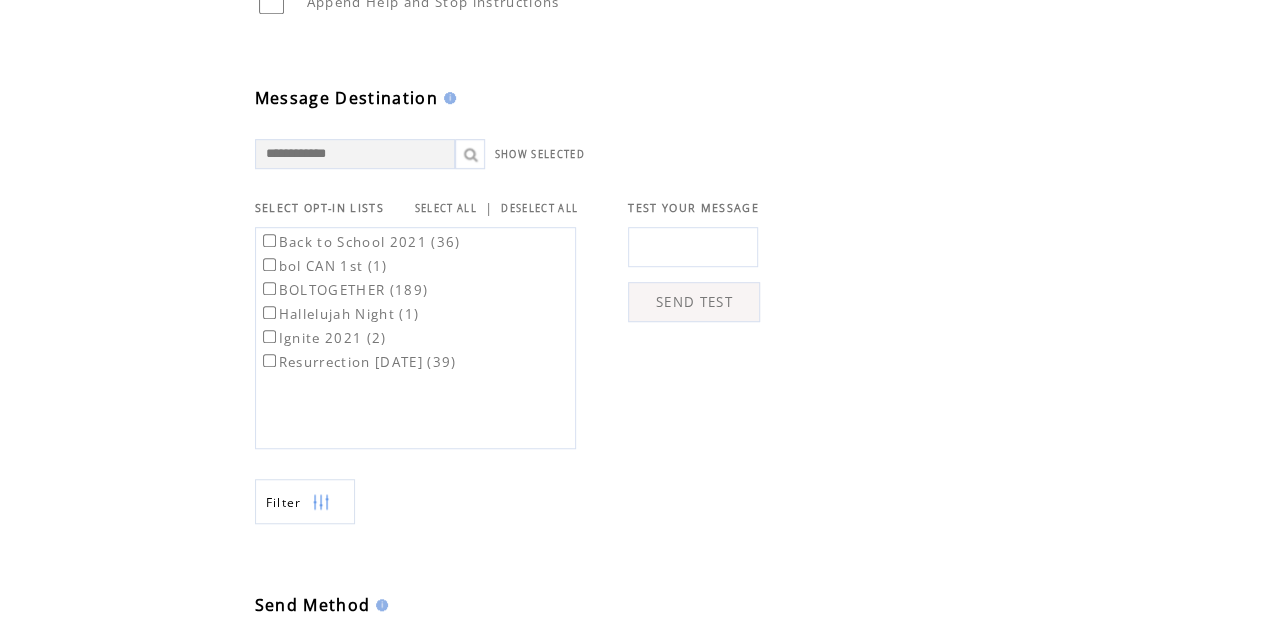 type on "**********" 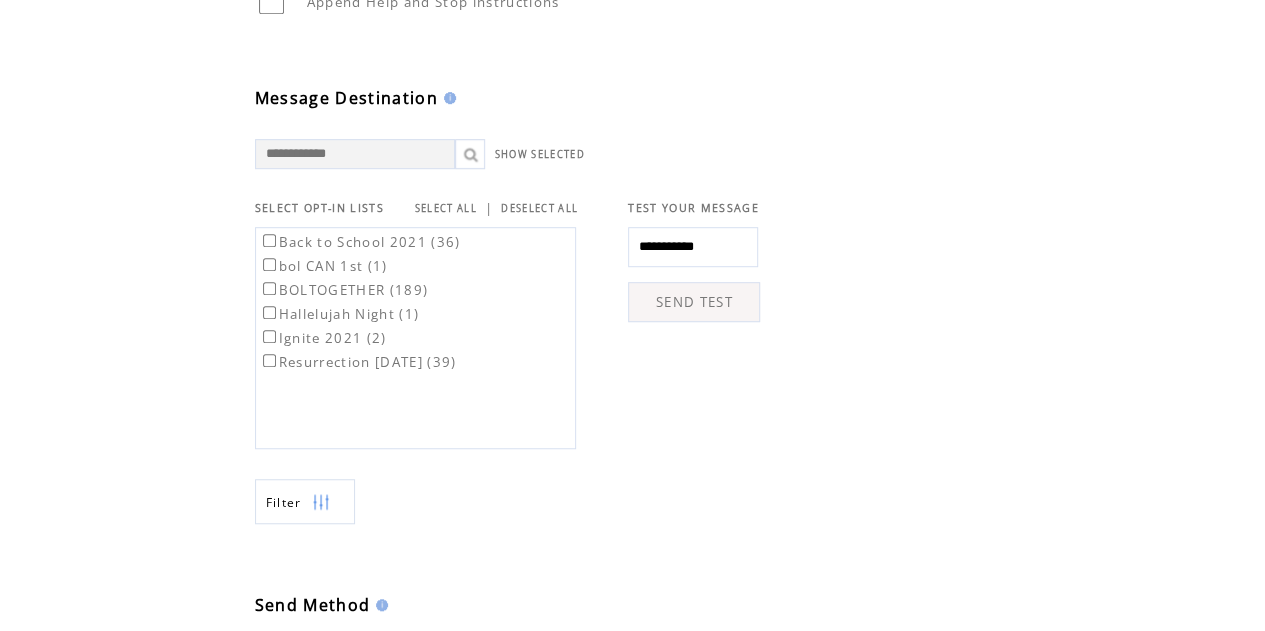 click on "SEND TEST" at bounding box center (694, 302) 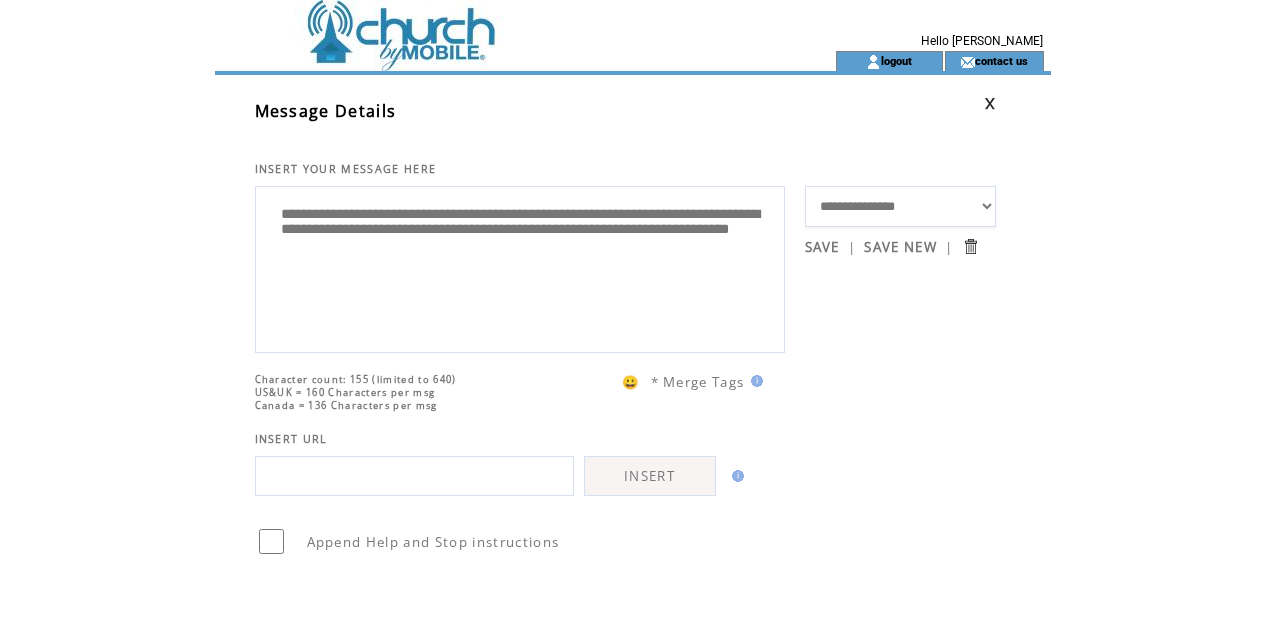 scroll, scrollTop: 0, scrollLeft: 0, axis: both 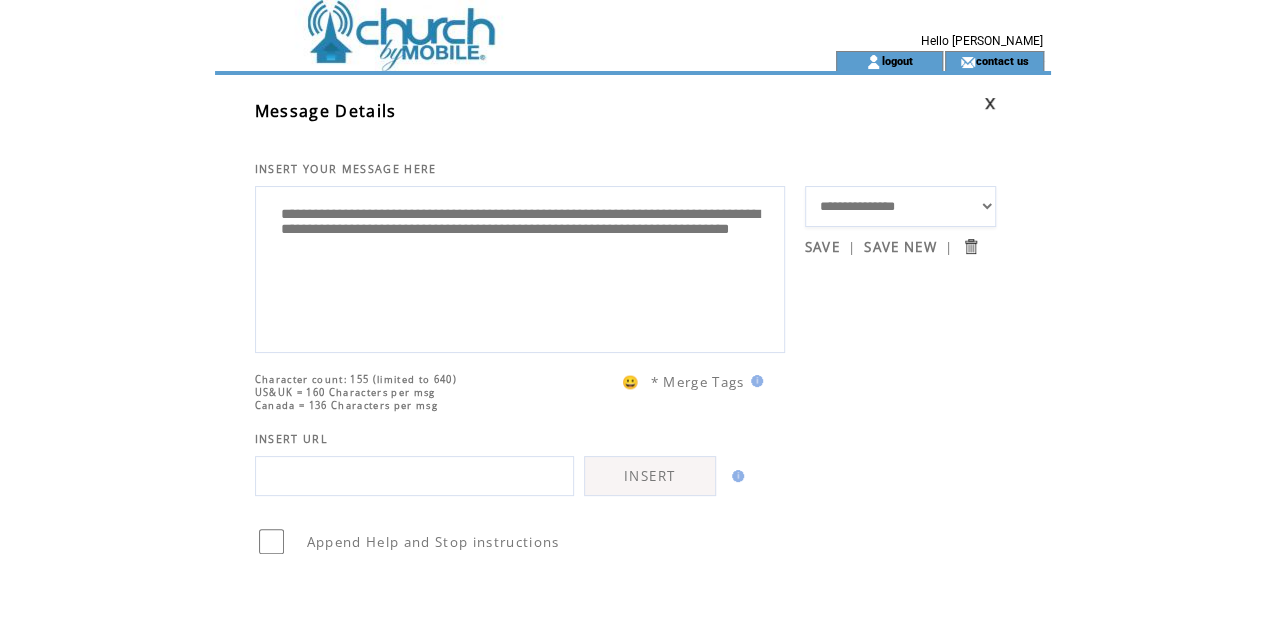 click on "**********" at bounding box center (520, 267) 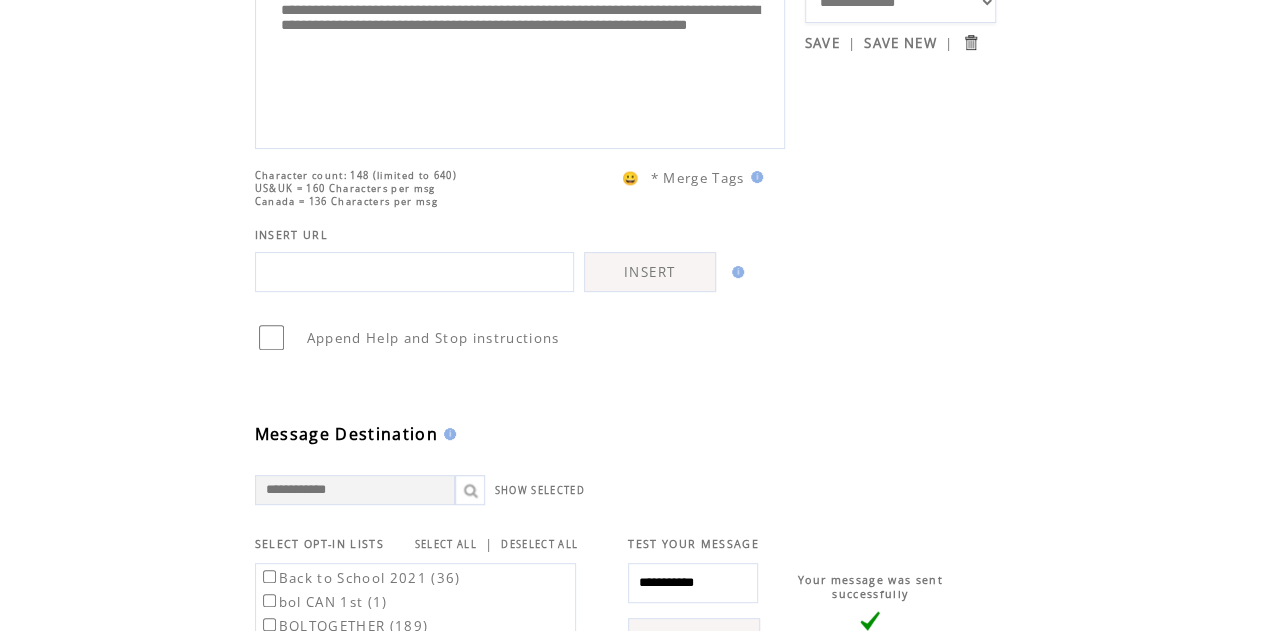 scroll, scrollTop: 468, scrollLeft: 0, axis: vertical 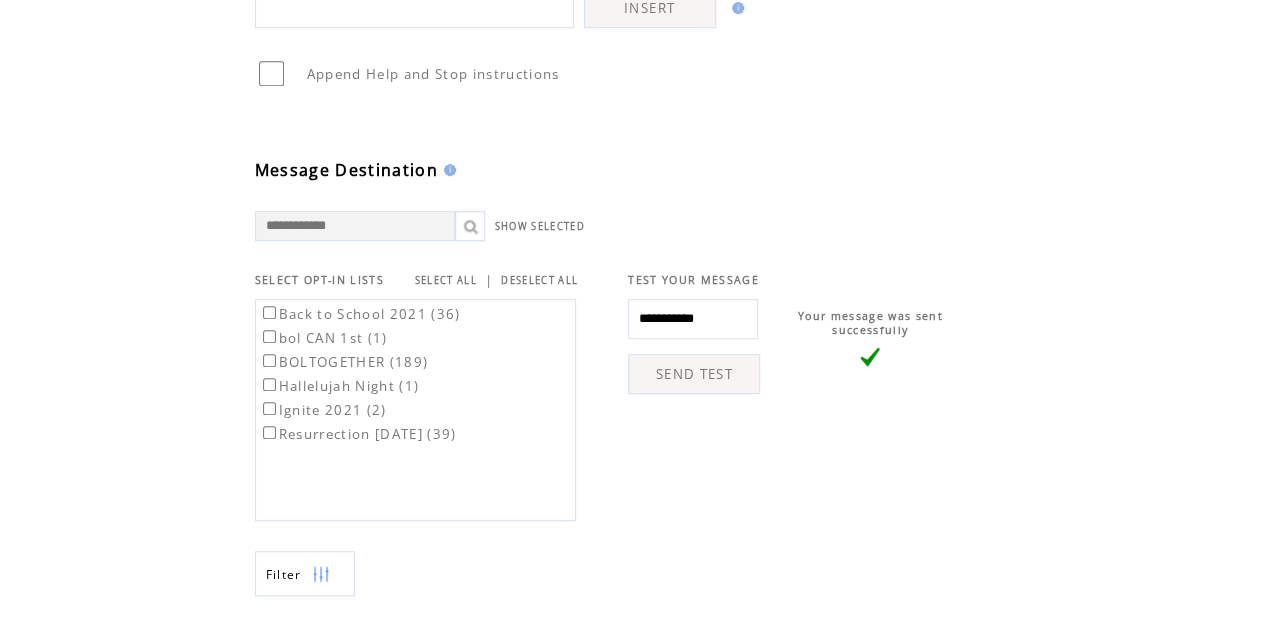 type on "**********" 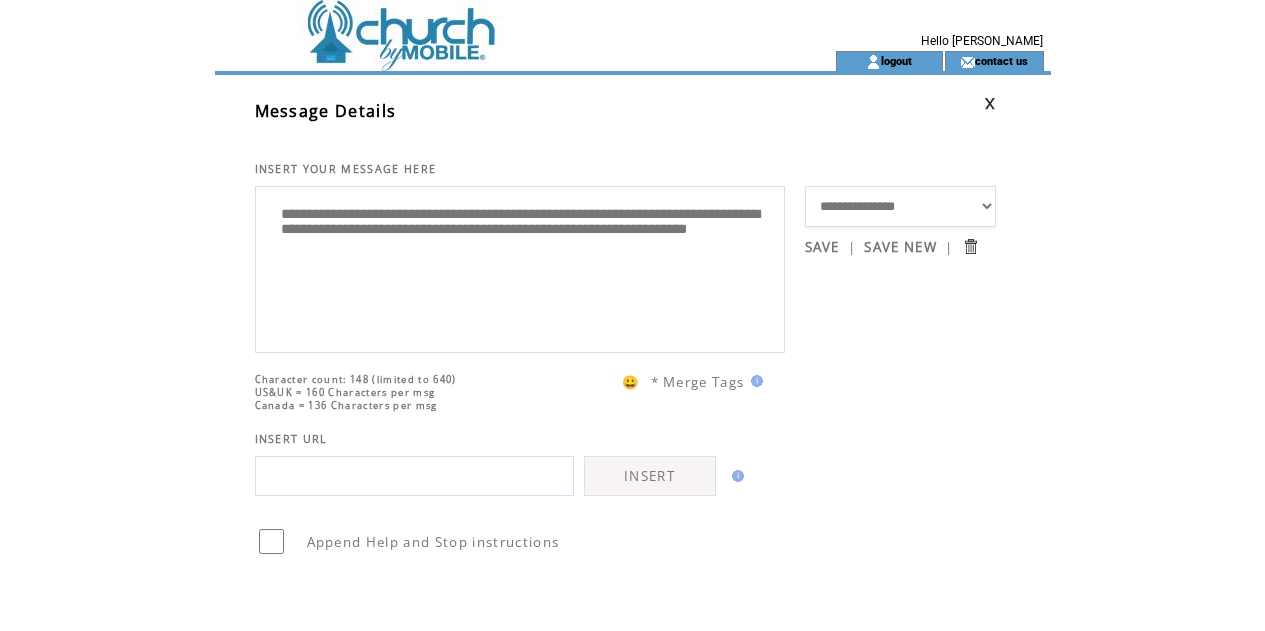 scroll, scrollTop: 0, scrollLeft: 0, axis: both 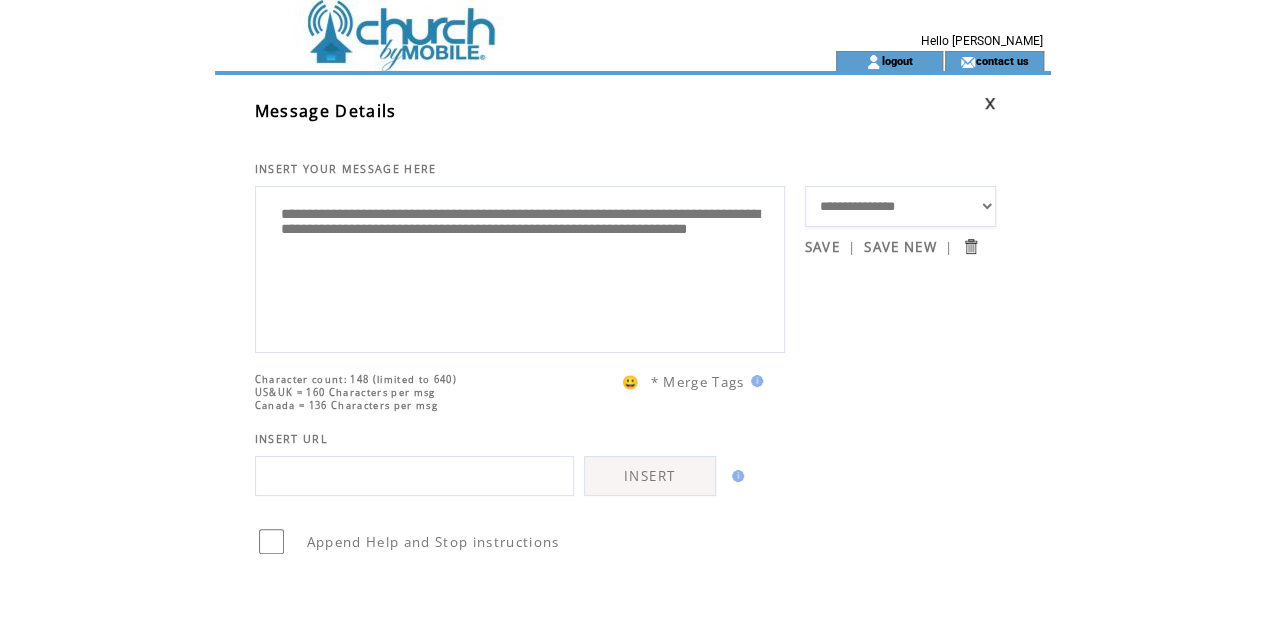 click on "**********" at bounding box center (520, 267) 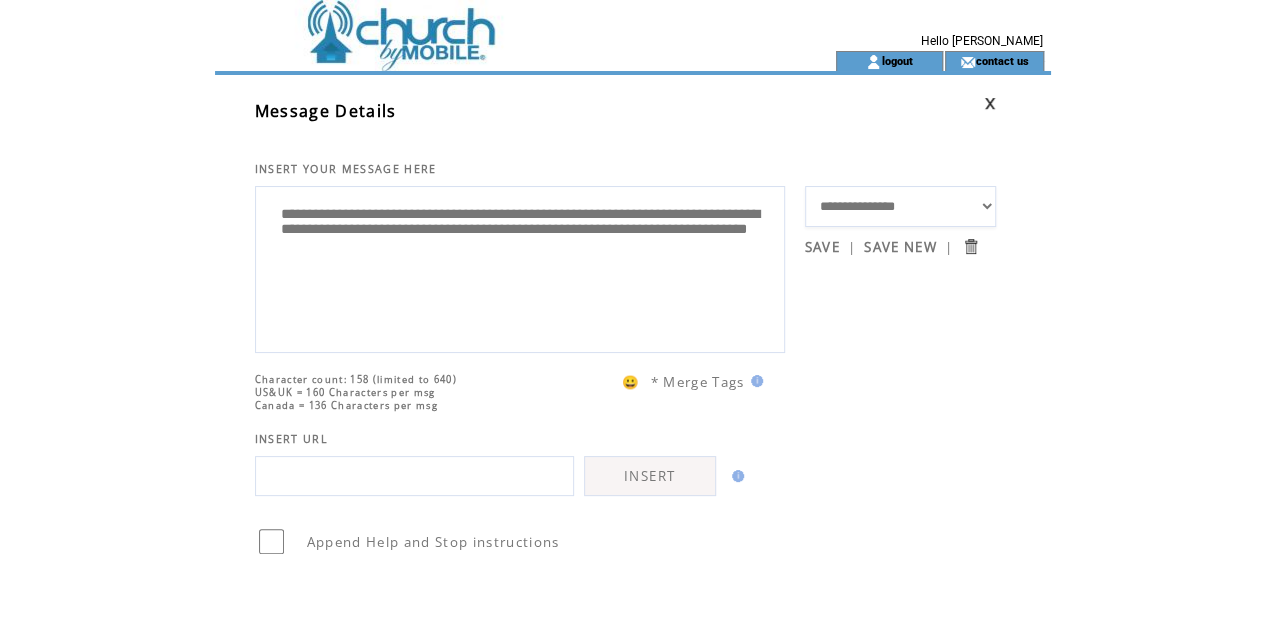 click on "**********" at bounding box center (520, 267) 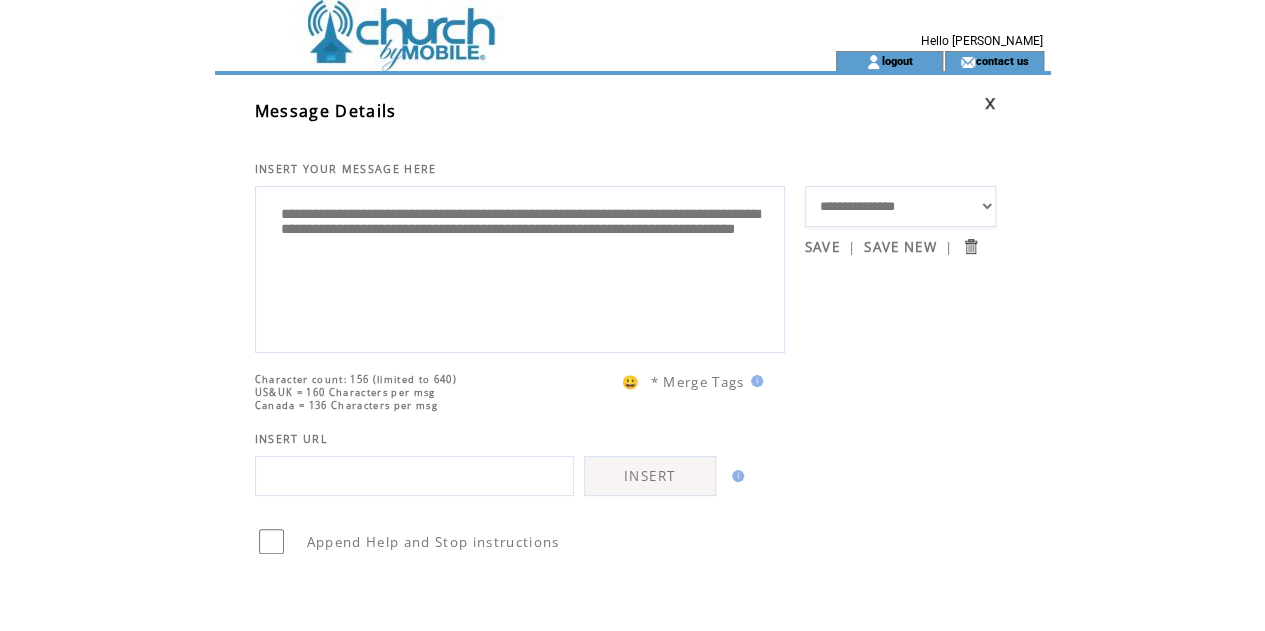 type on "**********" 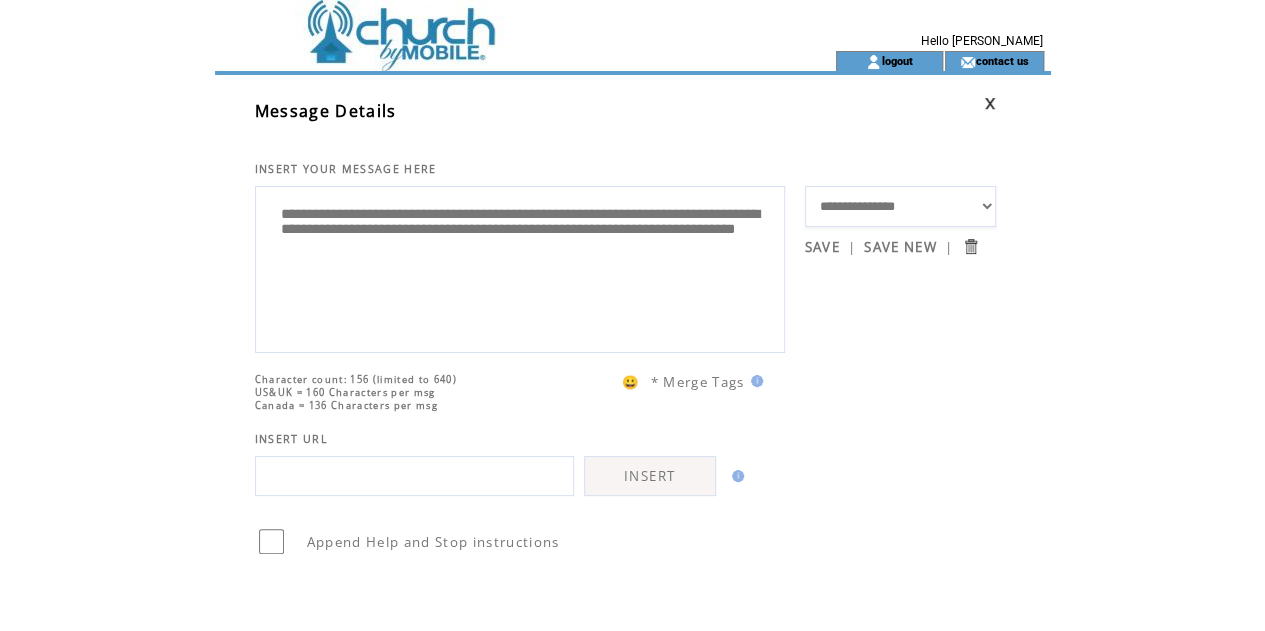 click on "**********" at bounding box center (520, 267) 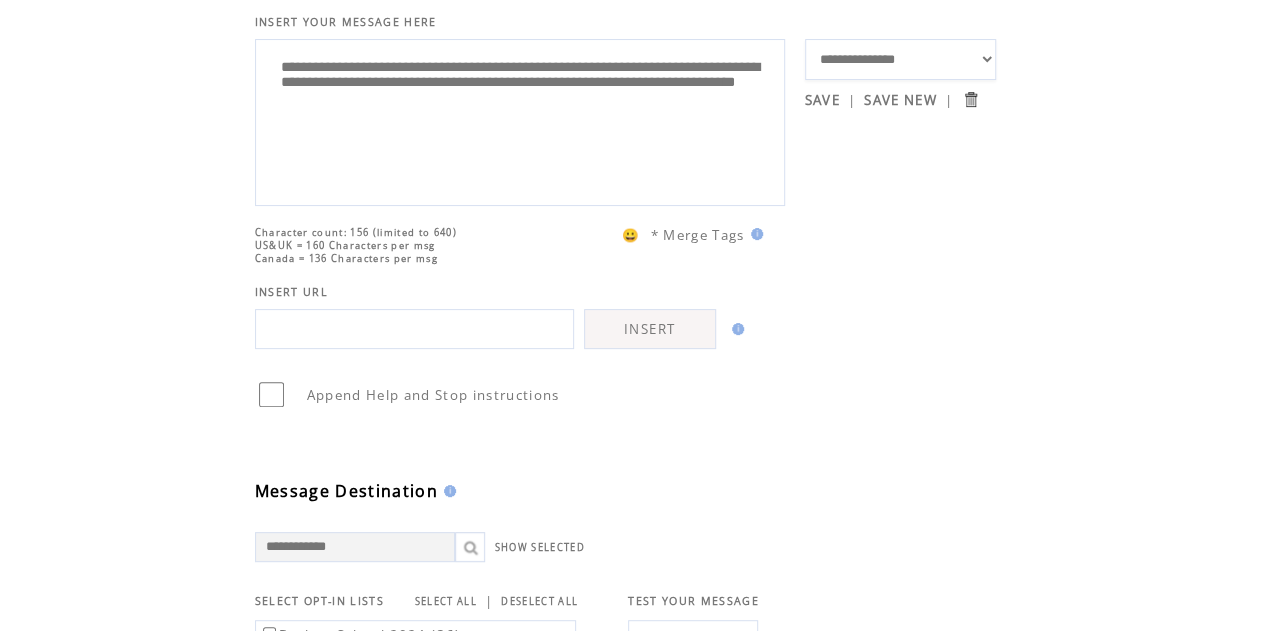 scroll, scrollTop: 154, scrollLeft: 0, axis: vertical 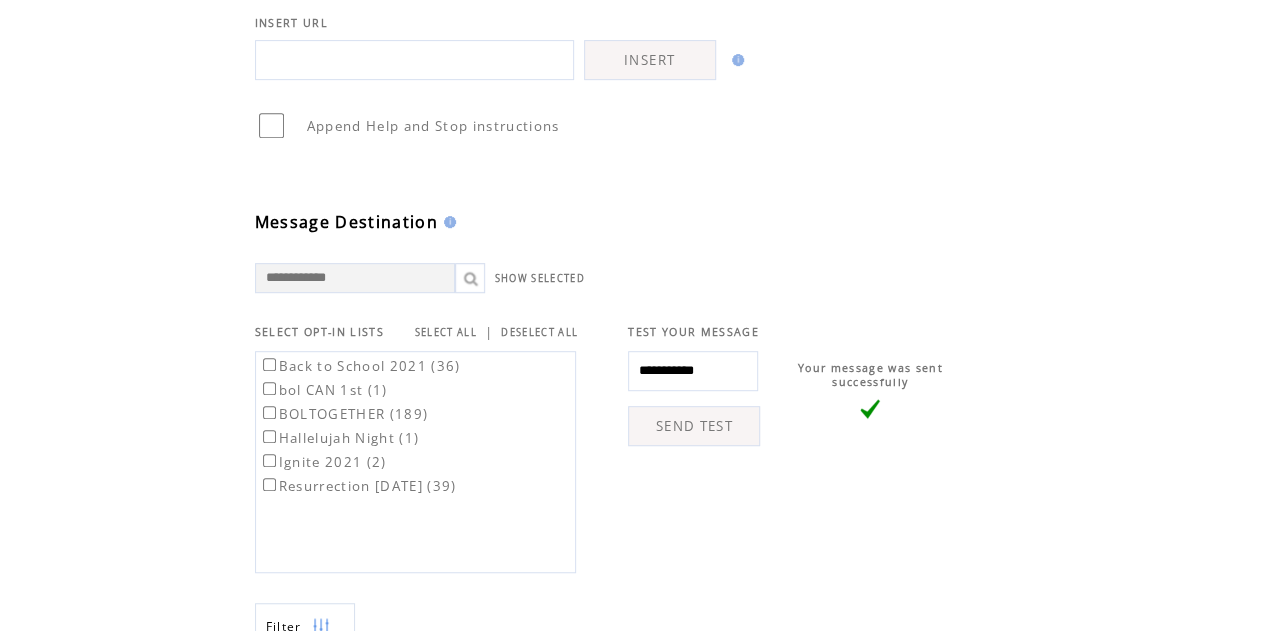 click on "BOLTOGETHER (189)" at bounding box center (344, 414) 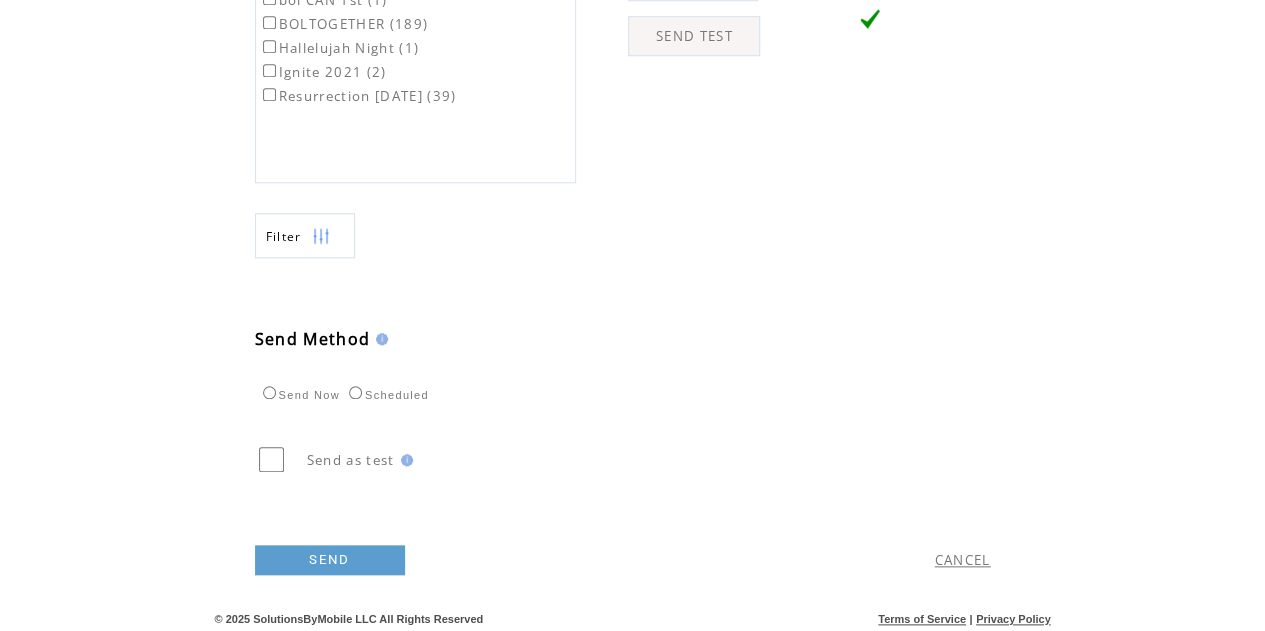 scroll, scrollTop: 810, scrollLeft: 0, axis: vertical 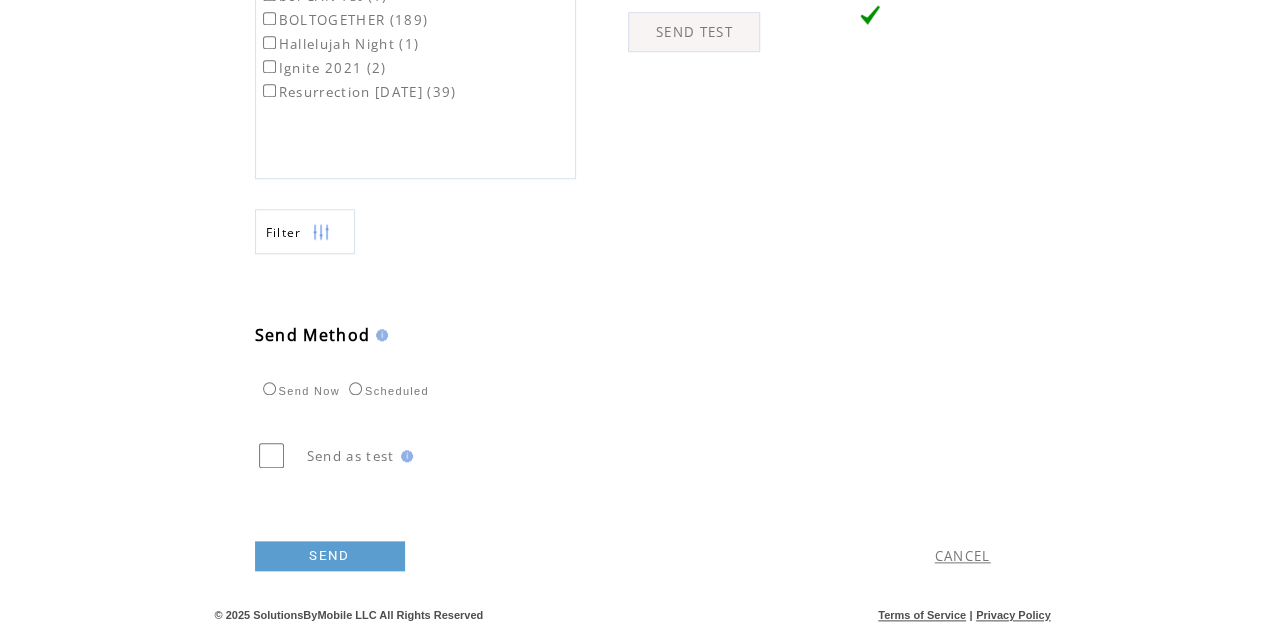 click on "SEND" at bounding box center (330, 556) 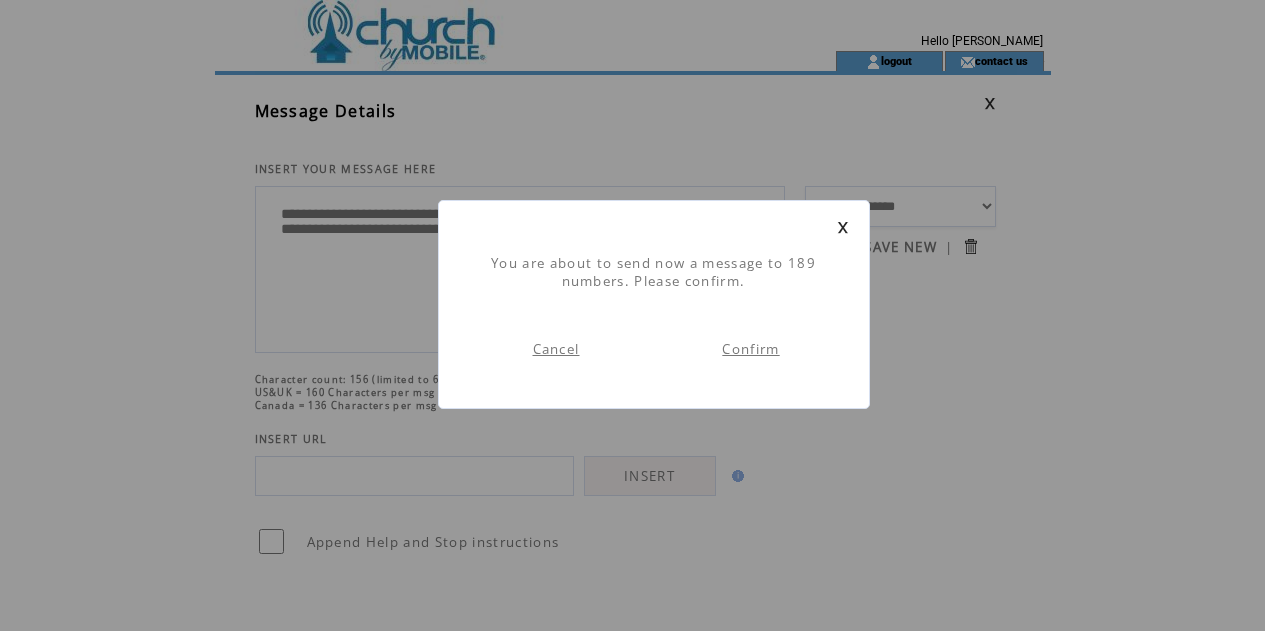 scroll, scrollTop: 1, scrollLeft: 0, axis: vertical 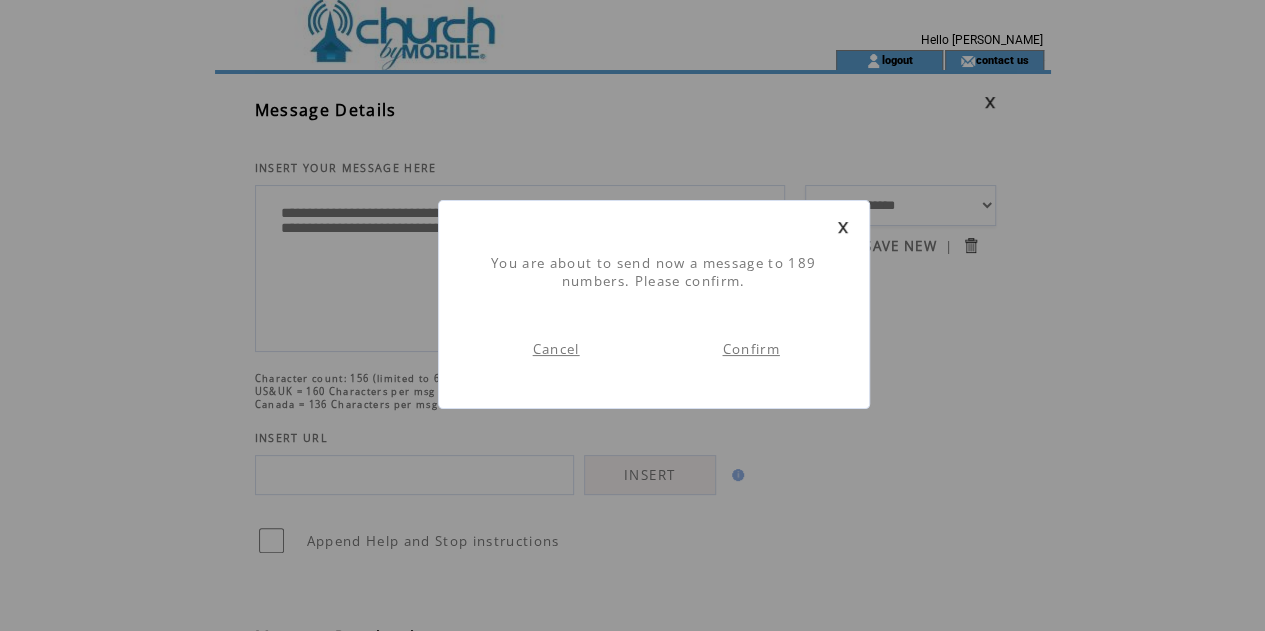 click on "Confirm" at bounding box center (750, 349) 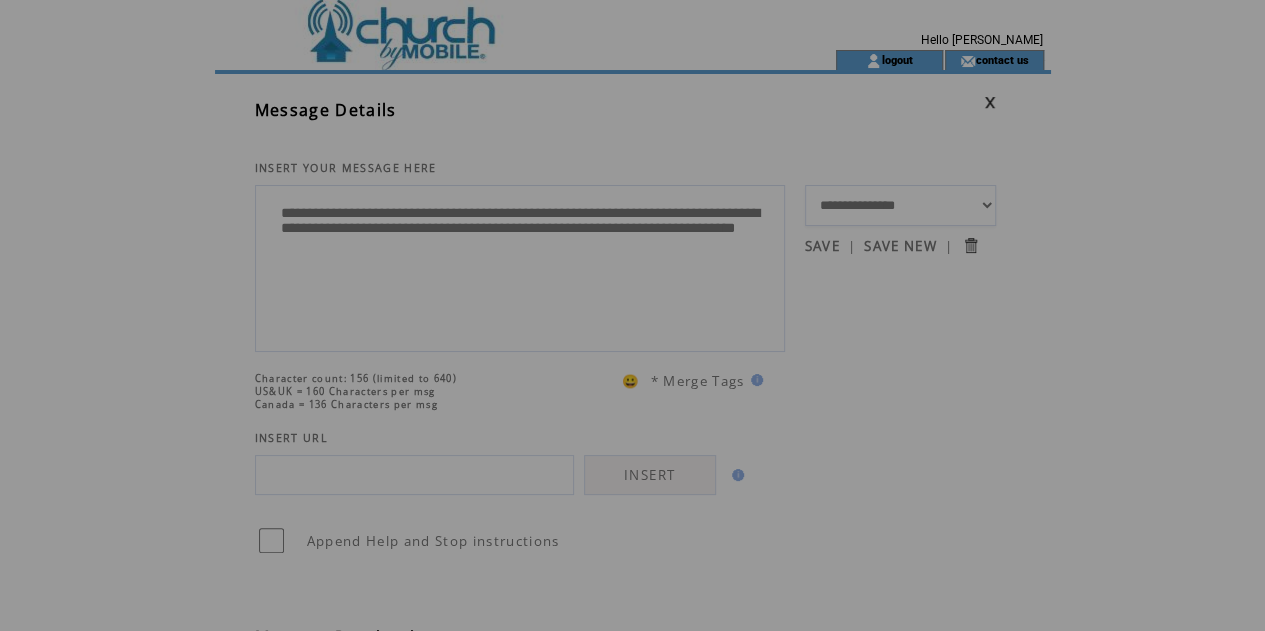 scroll, scrollTop: 0, scrollLeft: 0, axis: both 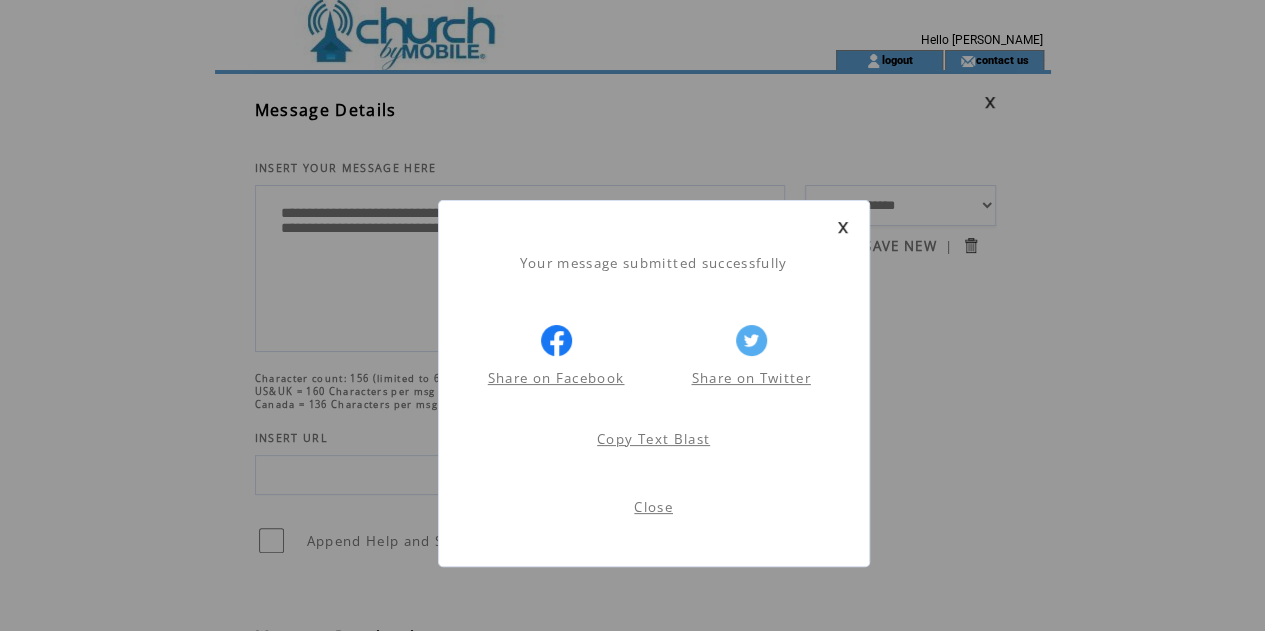 click on "Close" at bounding box center [653, 507] 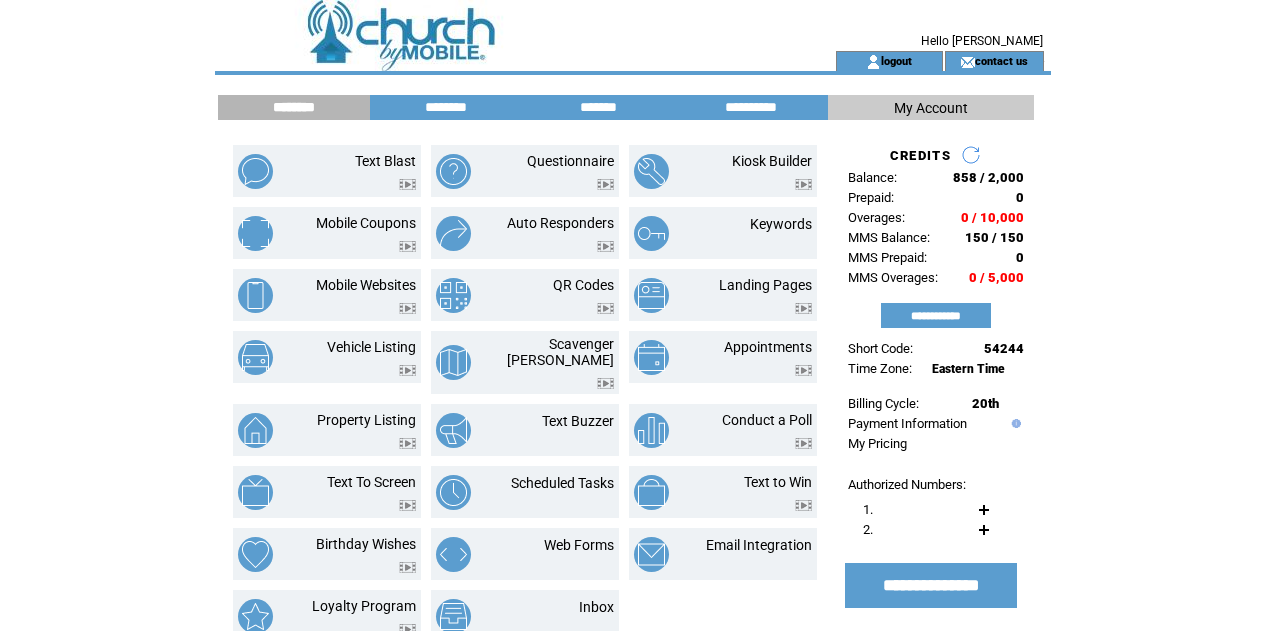 scroll, scrollTop: 0, scrollLeft: 0, axis: both 